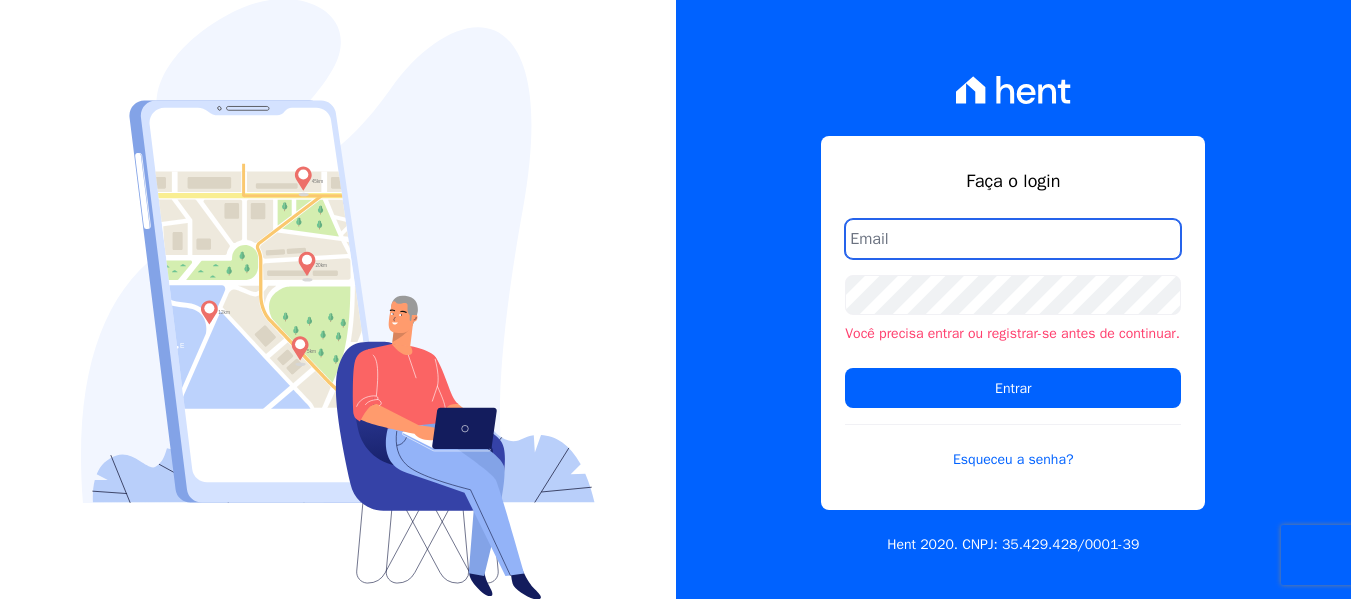 scroll, scrollTop: 0, scrollLeft: 0, axis: both 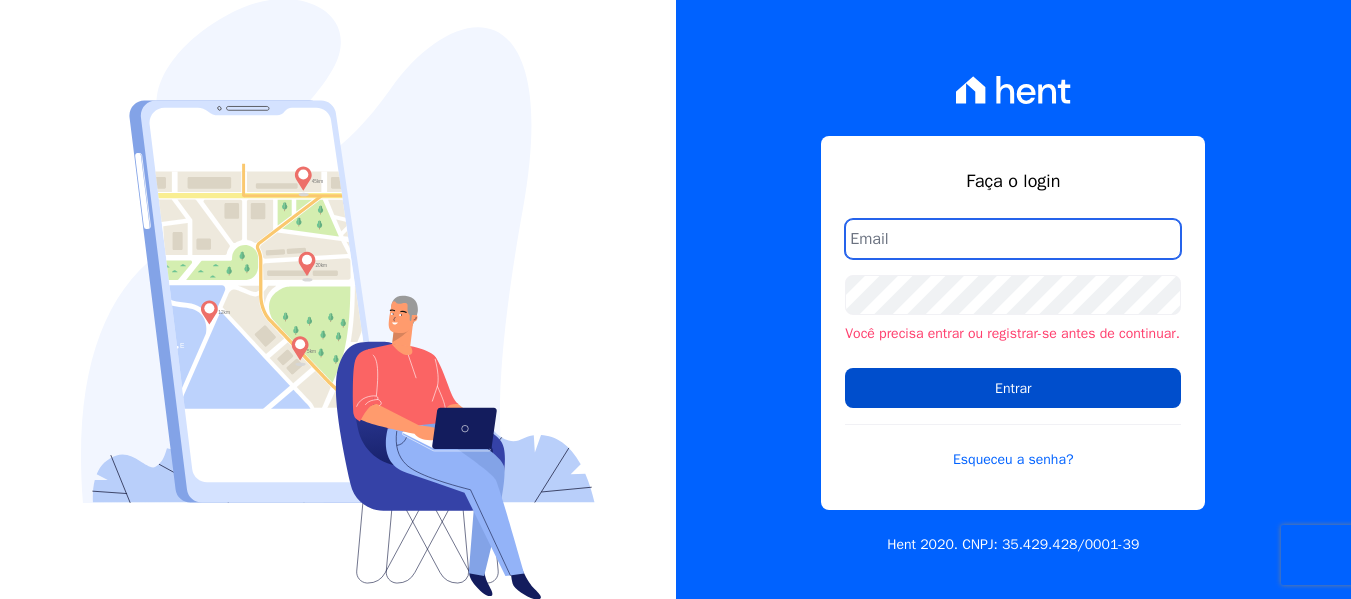 type on "[PERSON_NAME][EMAIL_ADDRESS][DOMAIN_NAME]" 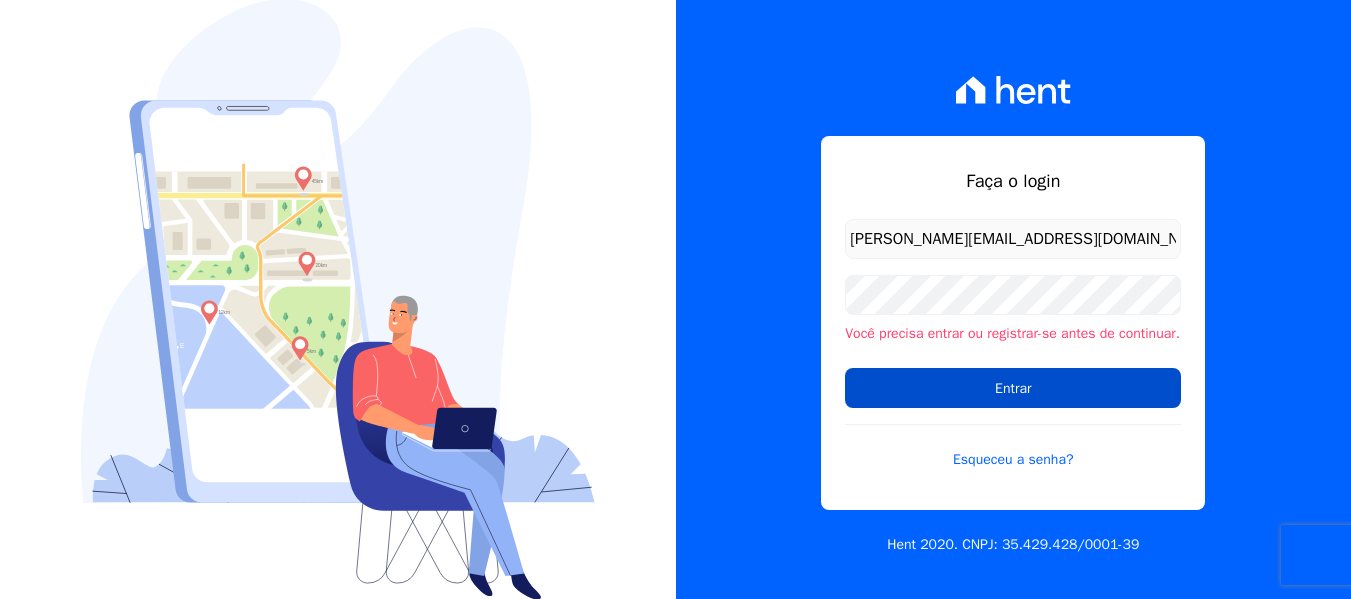 click on "Entrar" at bounding box center [1013, 388] 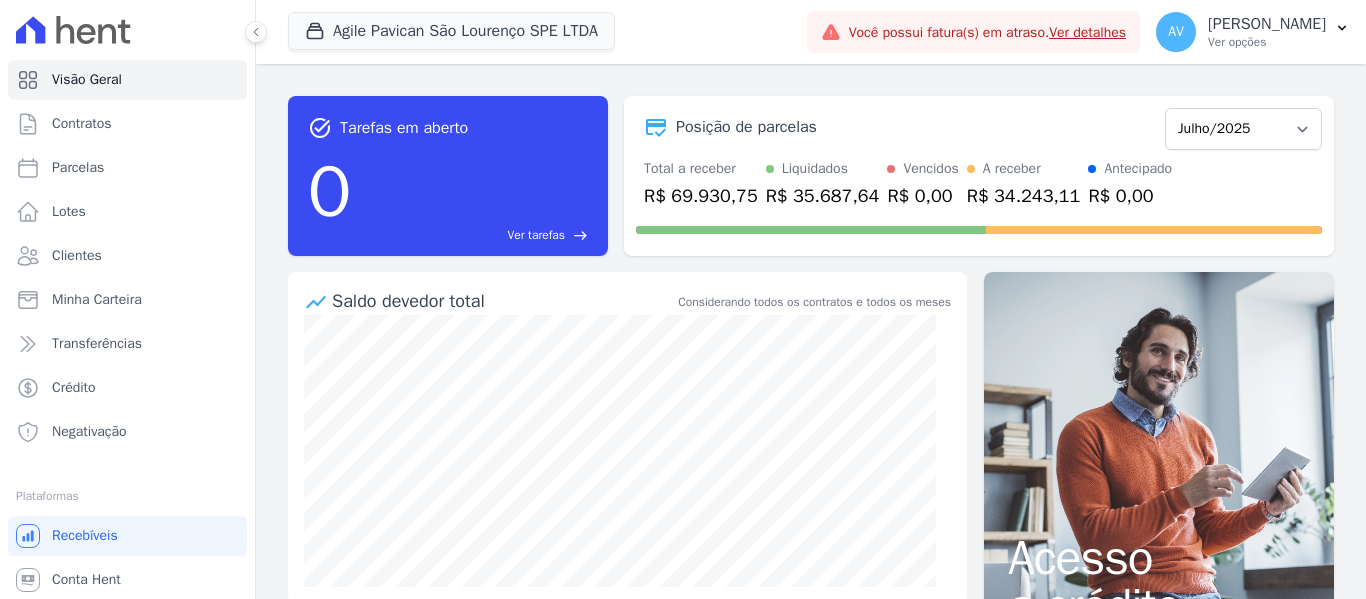 scroll, scrollTop: 0, scrollLeft: 0, axis: both 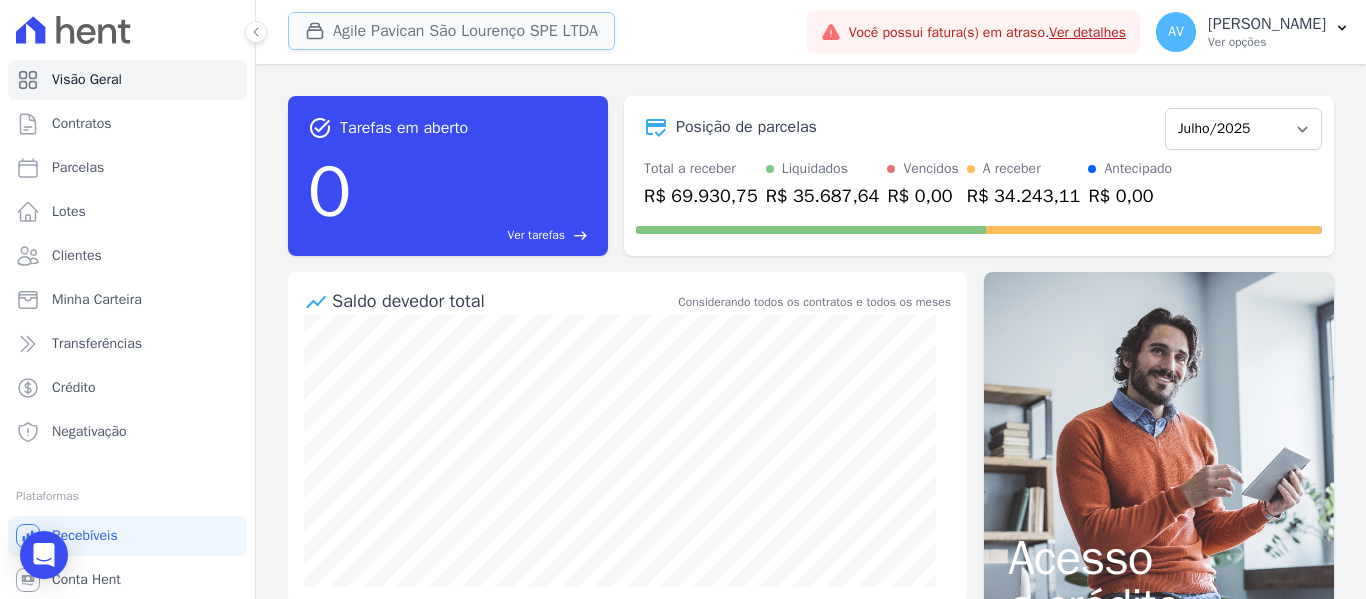 click on "Agile Pavican São Lourenço SPE LTDA" at bounding box center (451, 31) 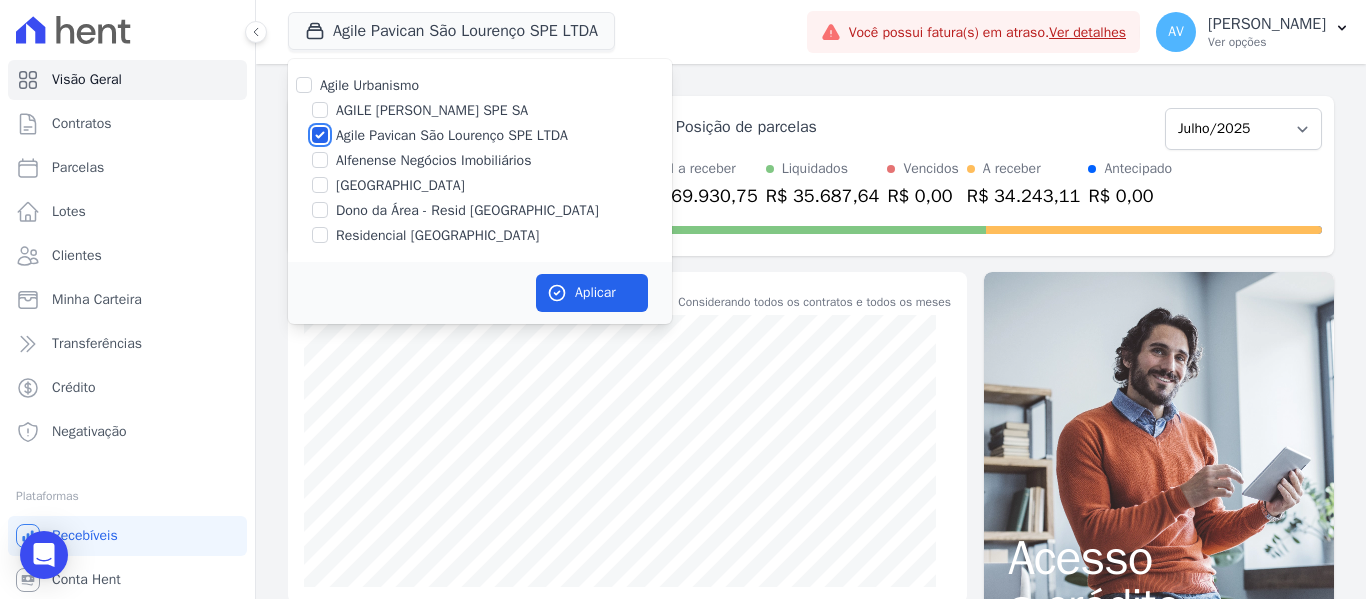 click on "Agile Pavican São Lourenço SPE LTDA" at bounding box center [320, 135] 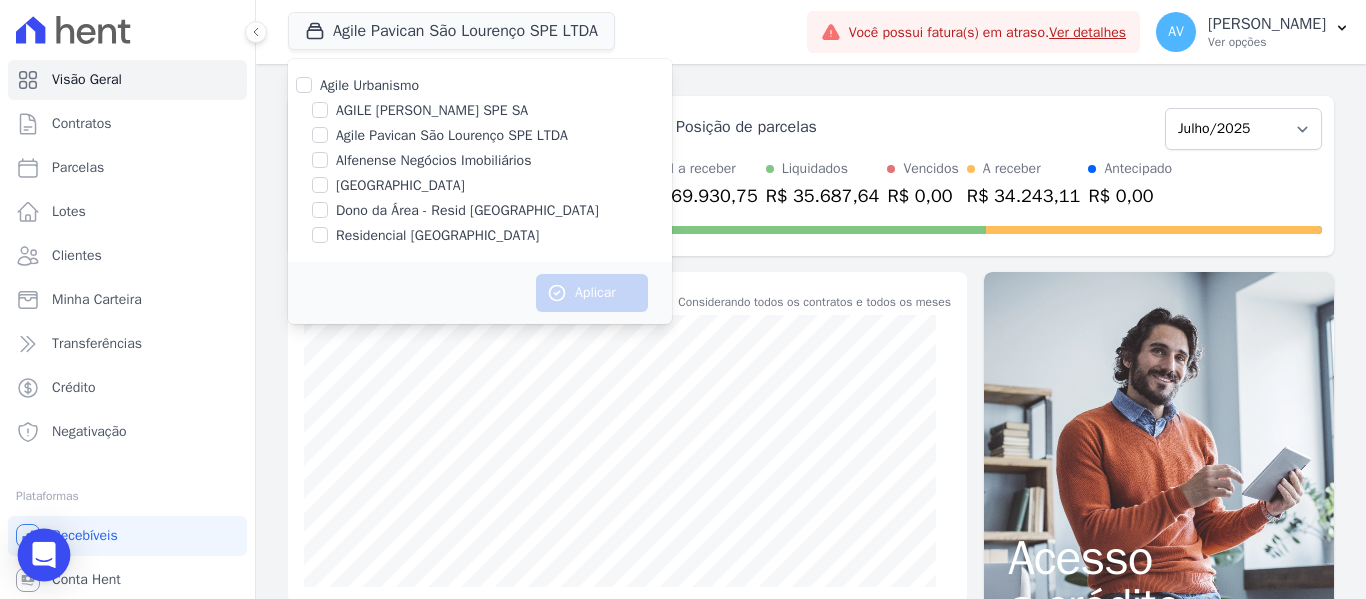 click 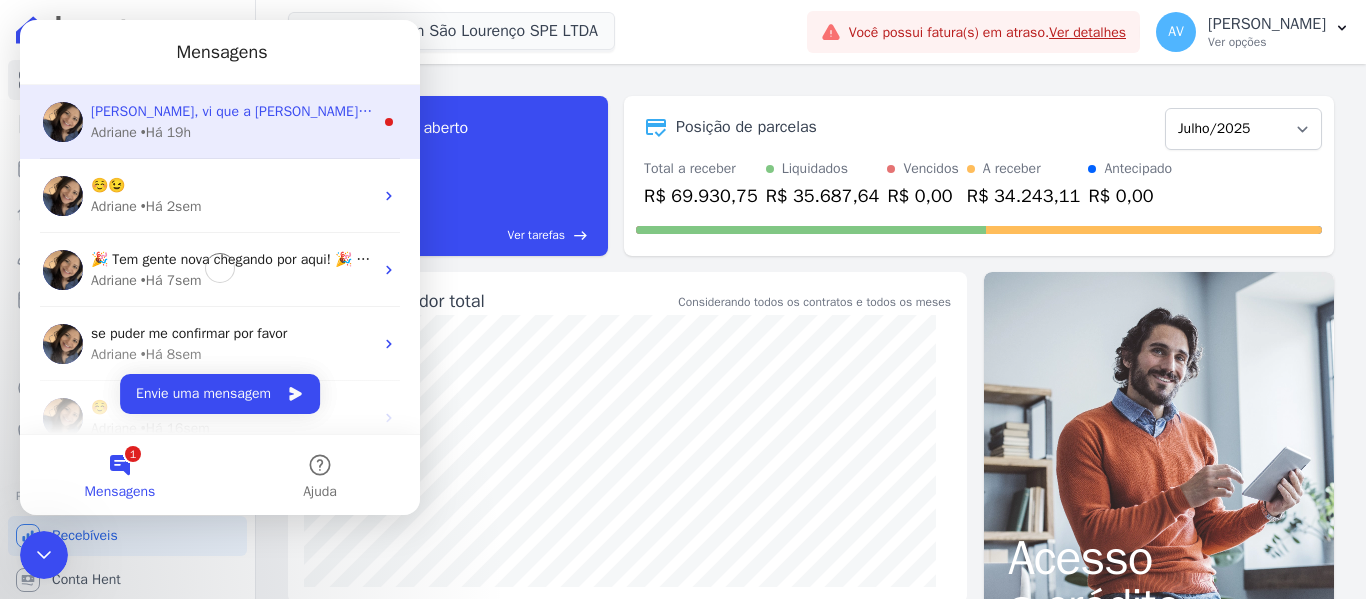 scroll, scrollTop: 0, scrollLeft: 0, axis: both 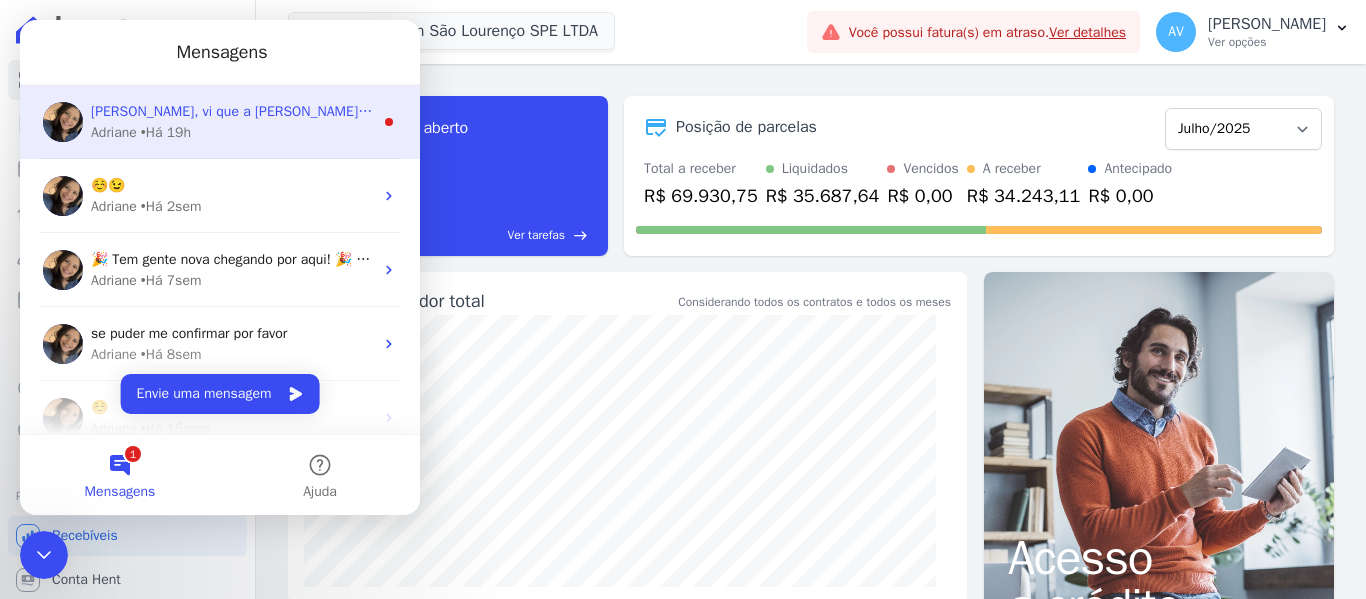click on "•  Há 19h" at bounding box center [166, 132] 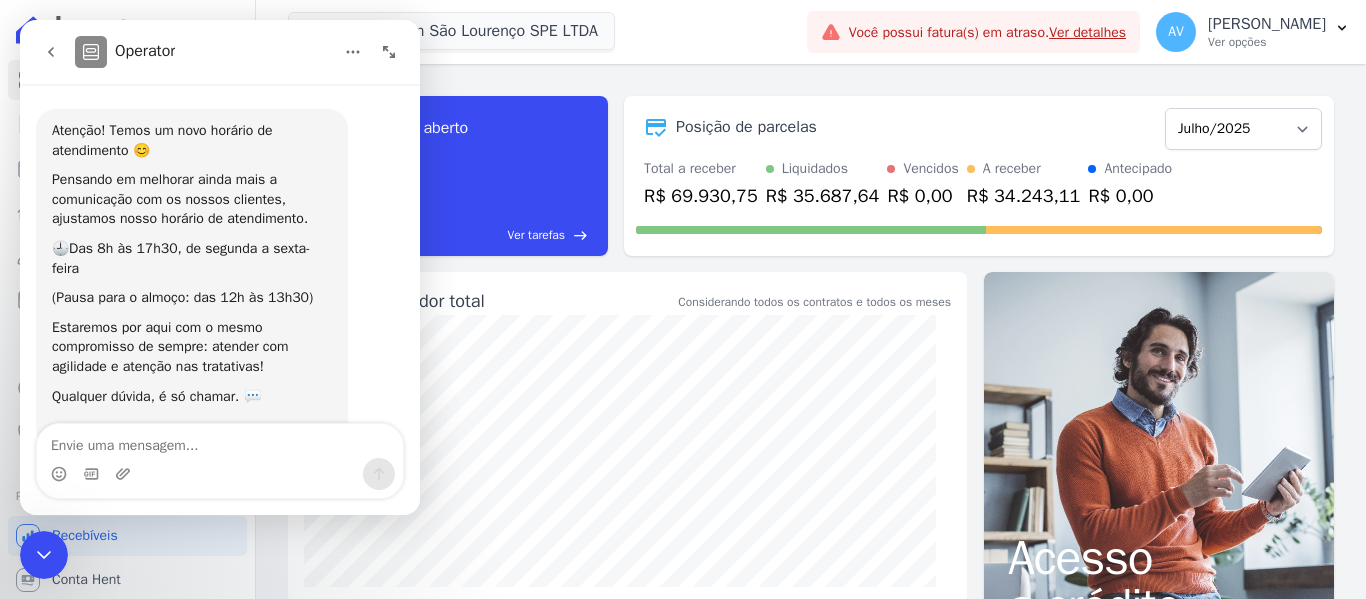 scroll, scrollTop: 3, scrollLeft: 0, axis: vertical 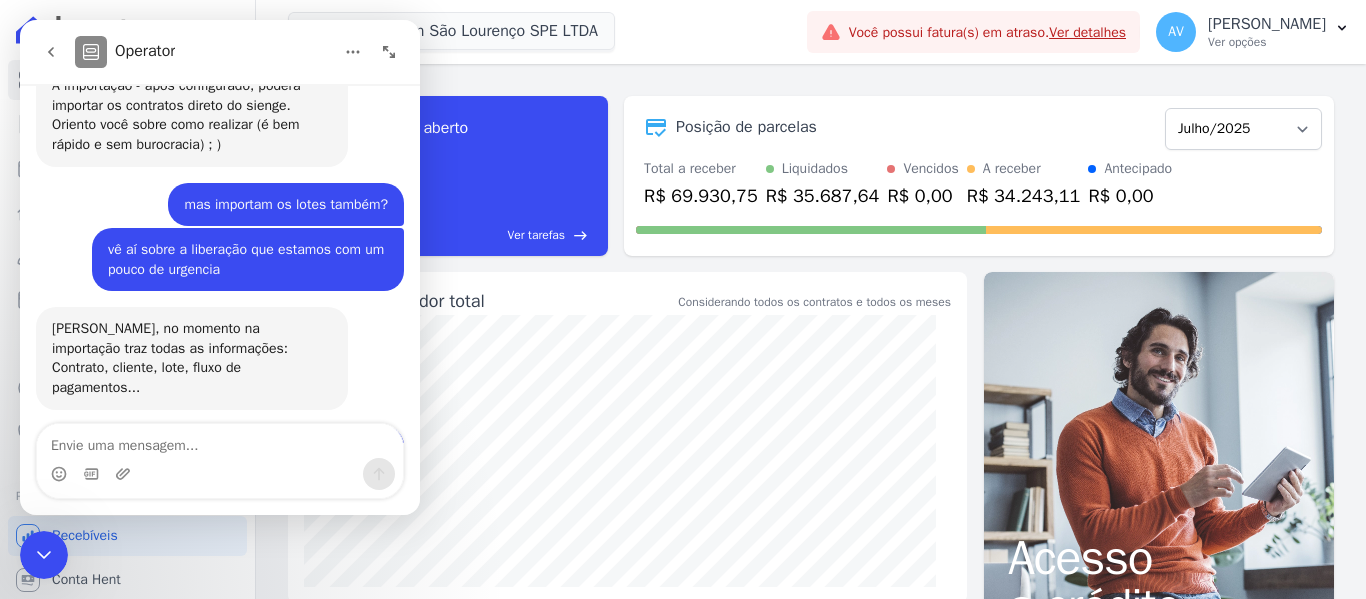 click at bounding box center [220, 441] 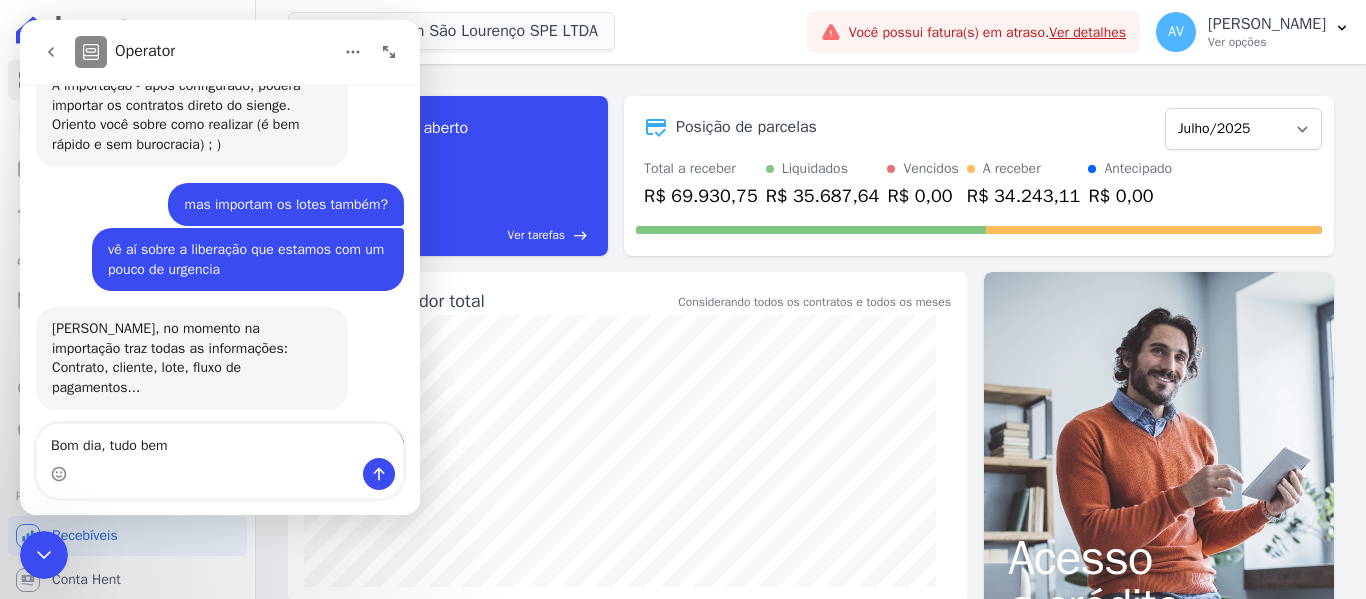 type on "Bom dia, tudo bem?" 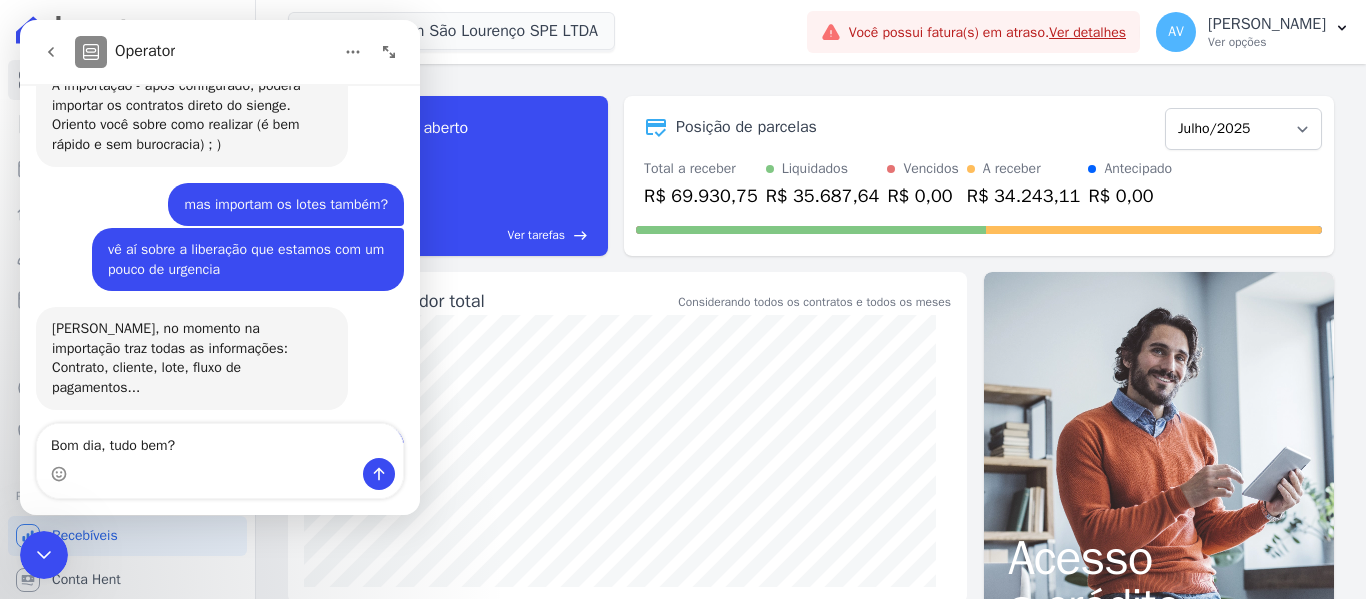 type 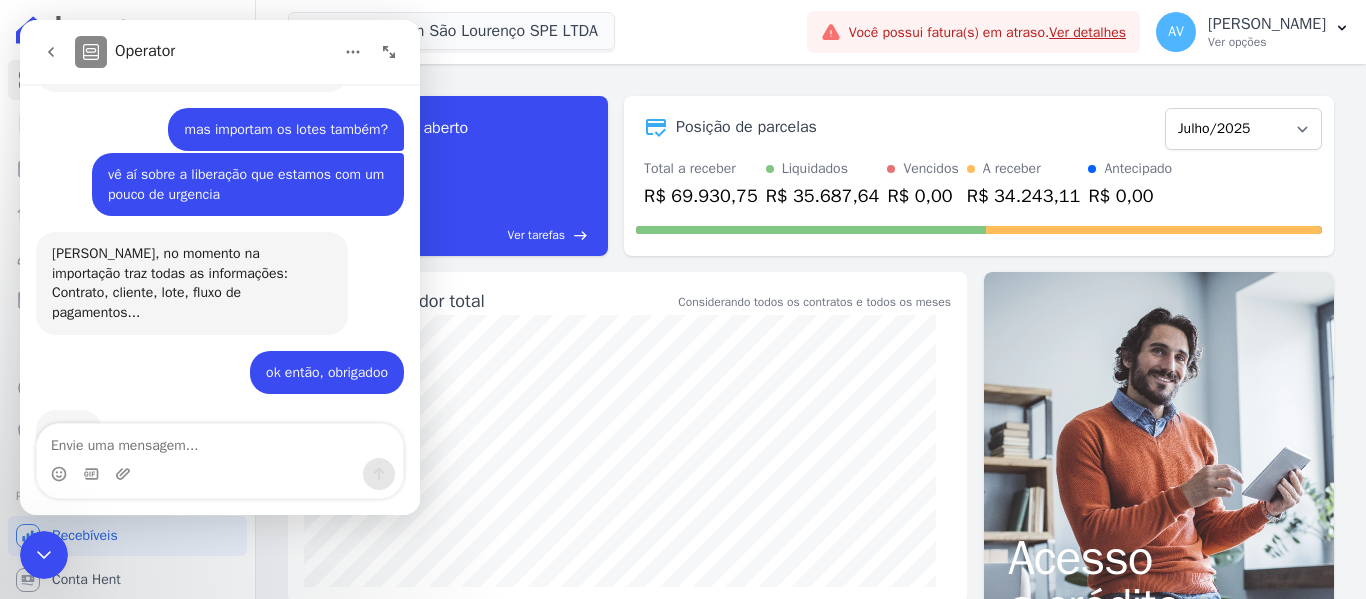 scroll, scrollTop: 3734, scrollLeft: 0, axis: vertical 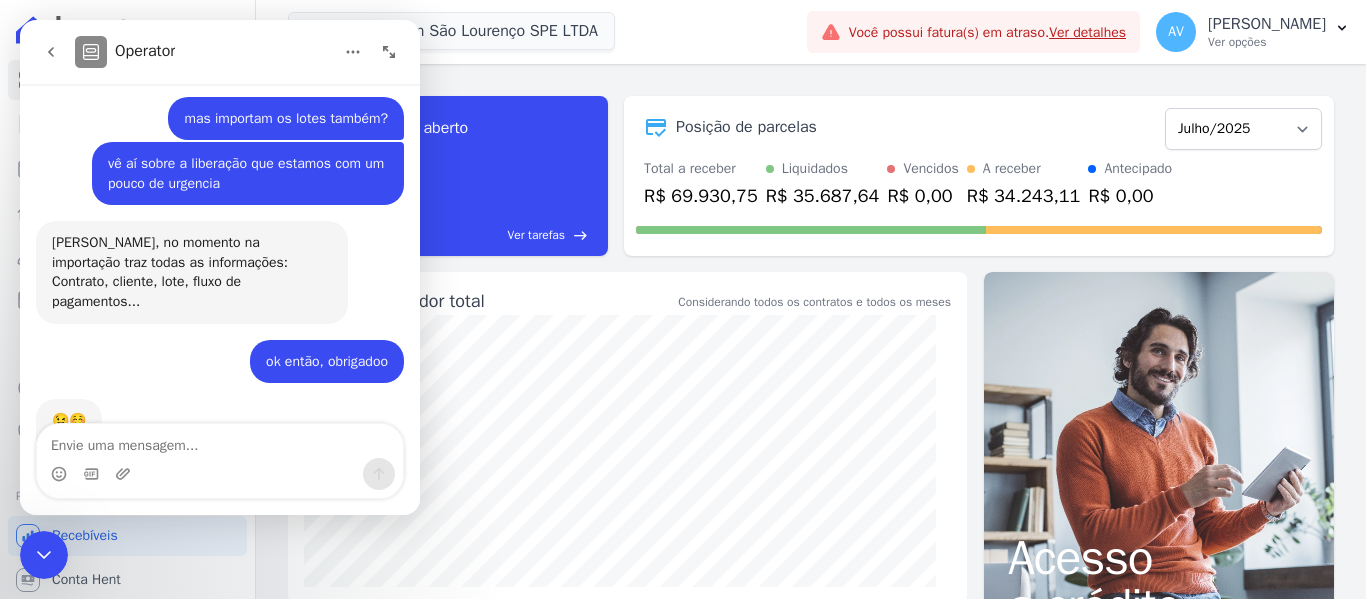 click 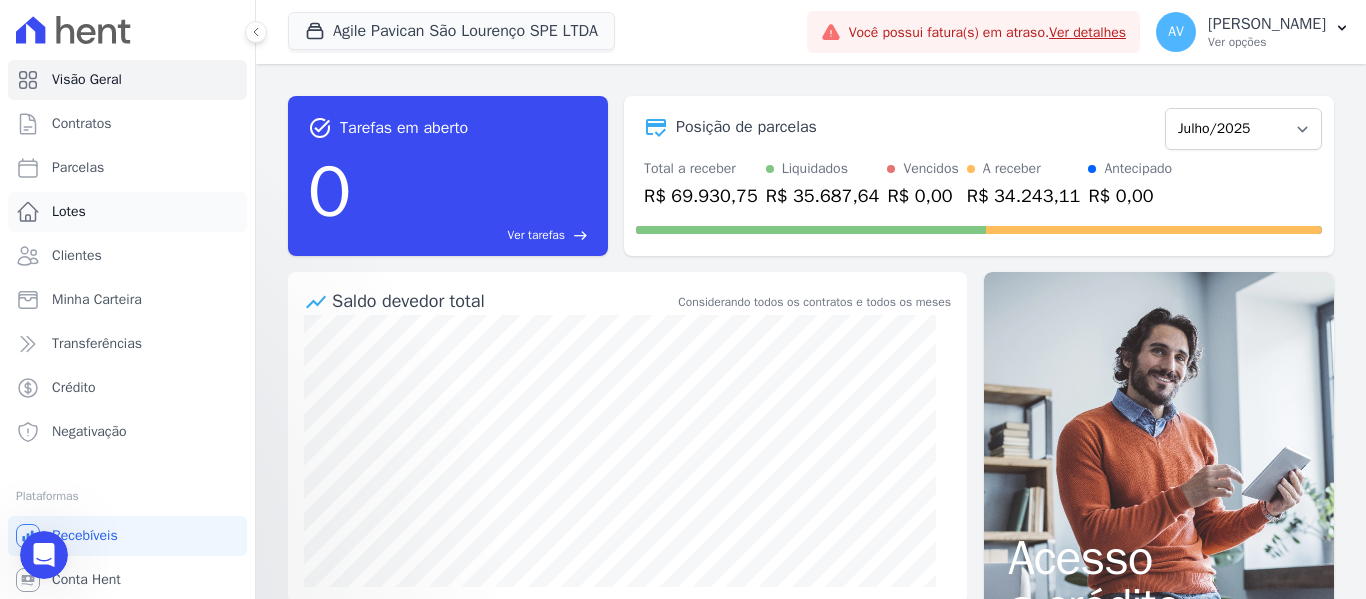 scroll, scrollTop: 0, scrollLeft: 0, axis: both 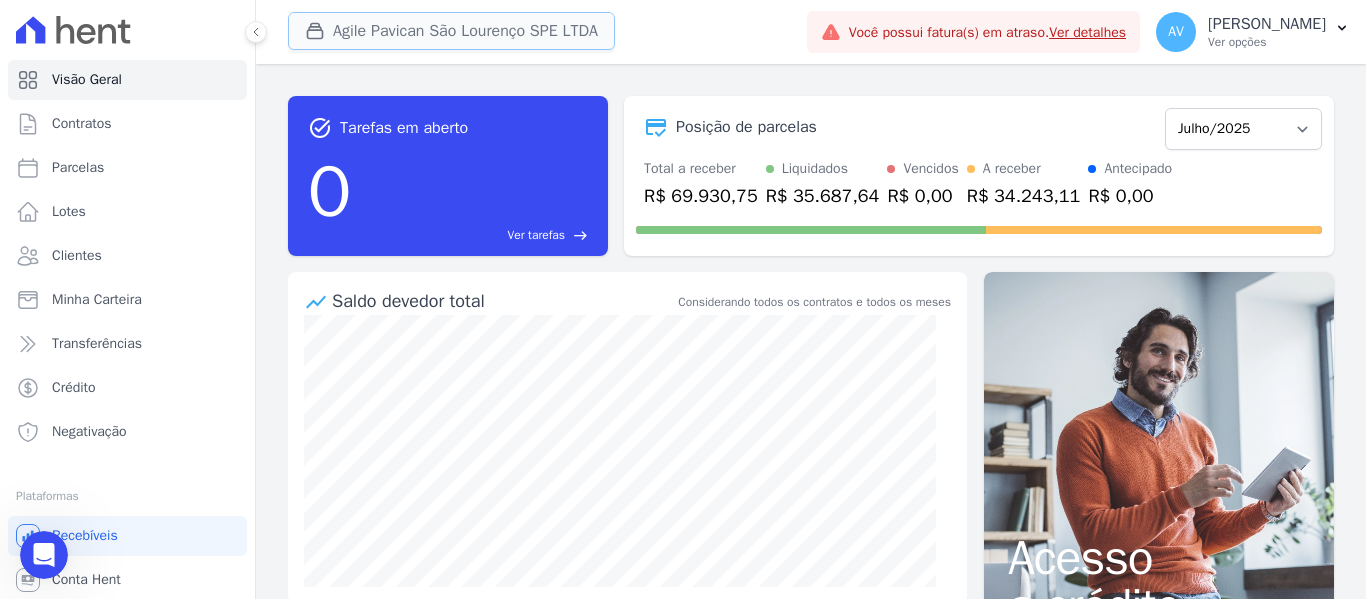 click on "Agile Pavican São Lourenço SPE LTDA" at bounding box center [451, 31] 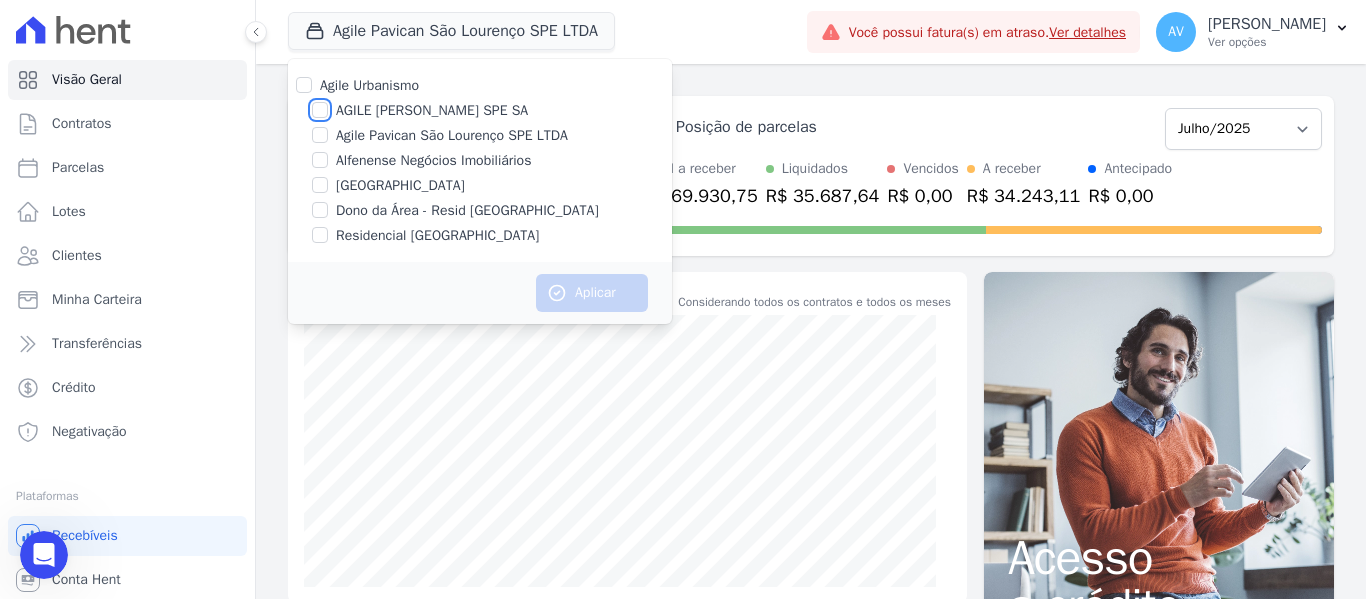 click on "AGILE [PERSON_NAME] SPE SA" at bounding box center (320, 110) 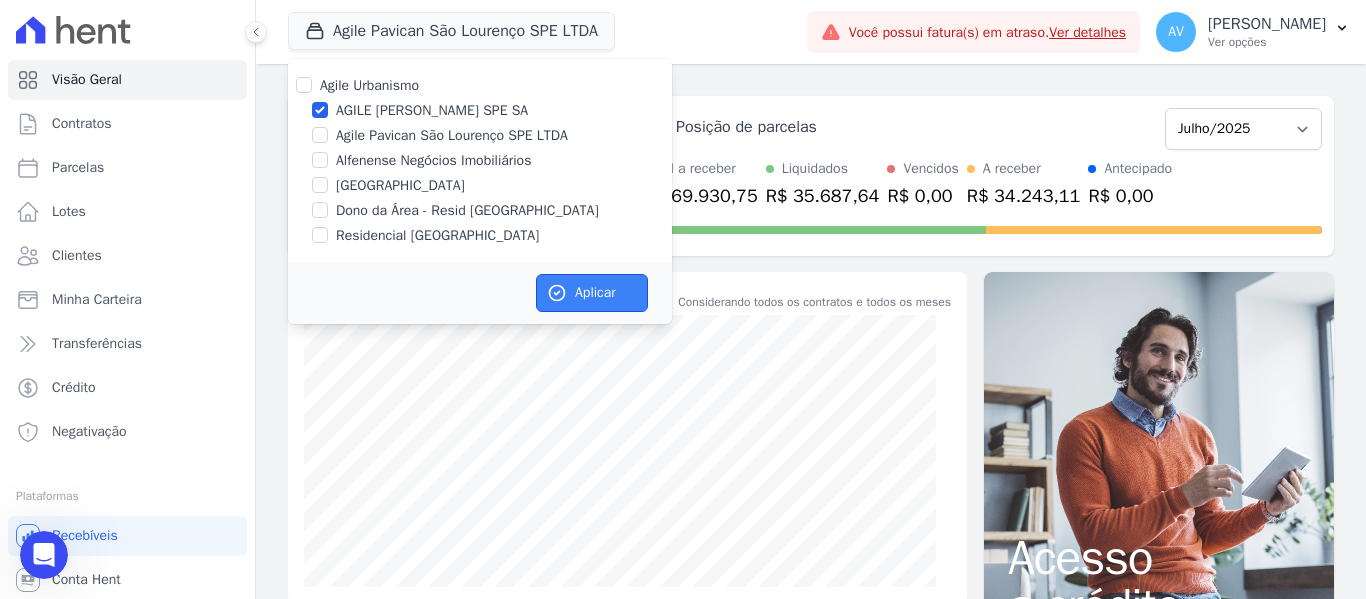 click on "Aplicar" at bounding box center [592, 293] 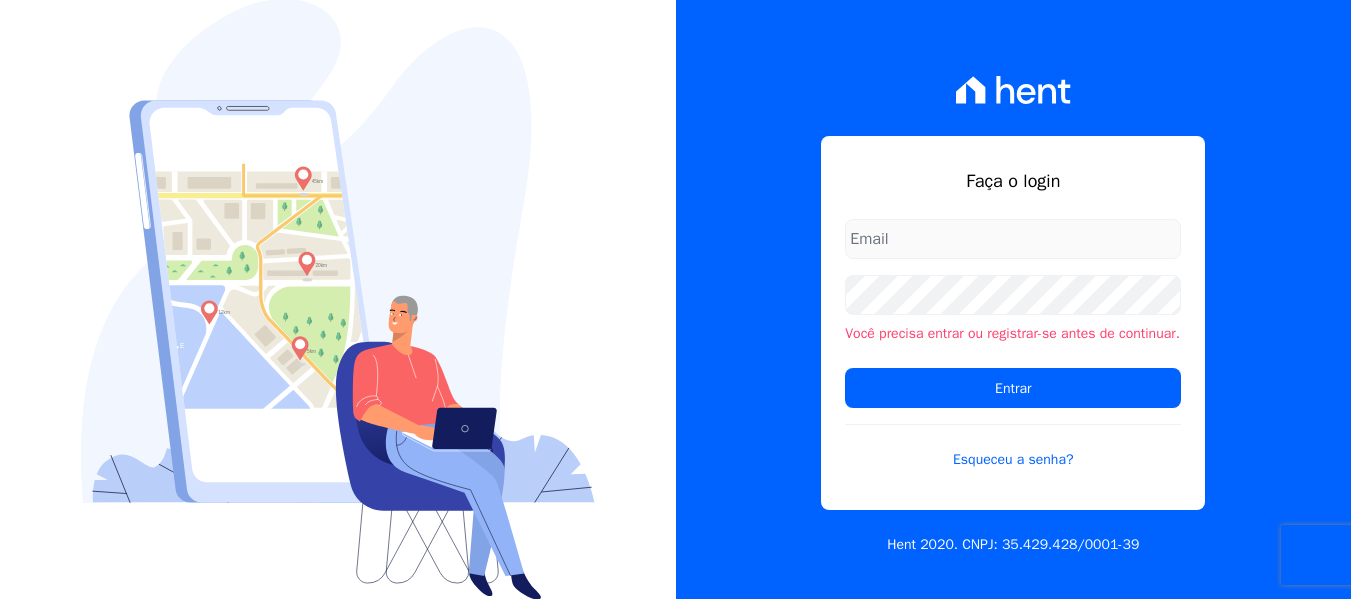 scroll, scrollTop: 0, scrollLeft: 0, axis: both 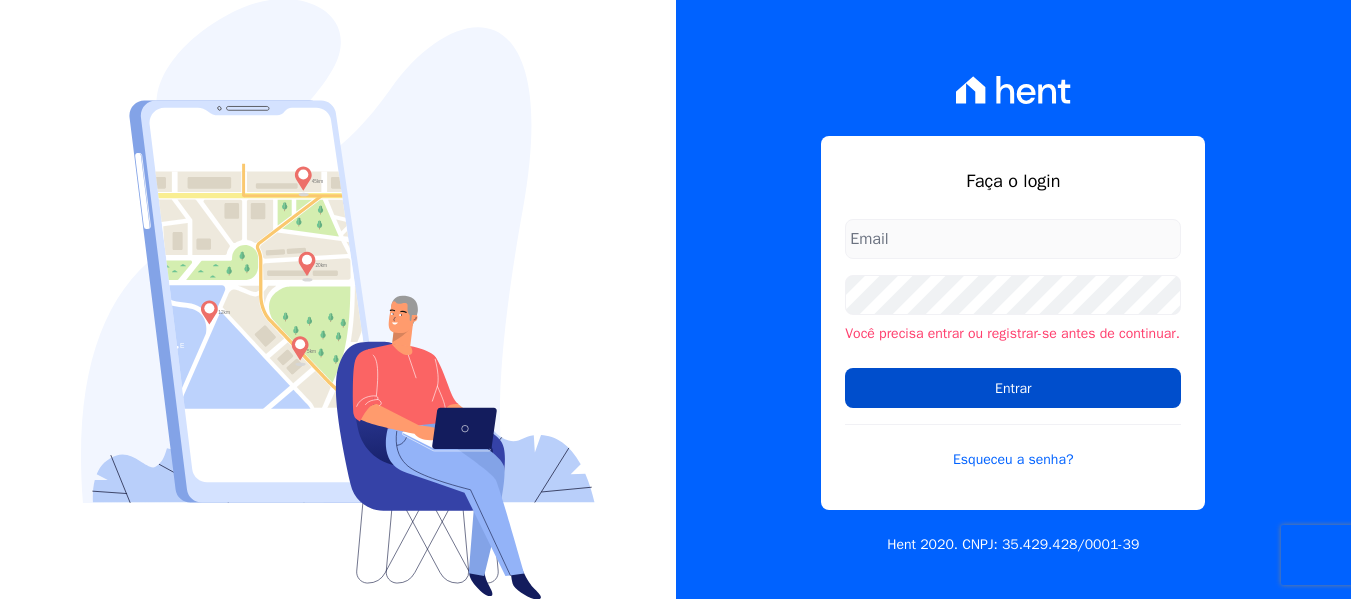 type on "[PERSON_NAME][EMAIL_ADDRESS][DOMAIN_NAME]" 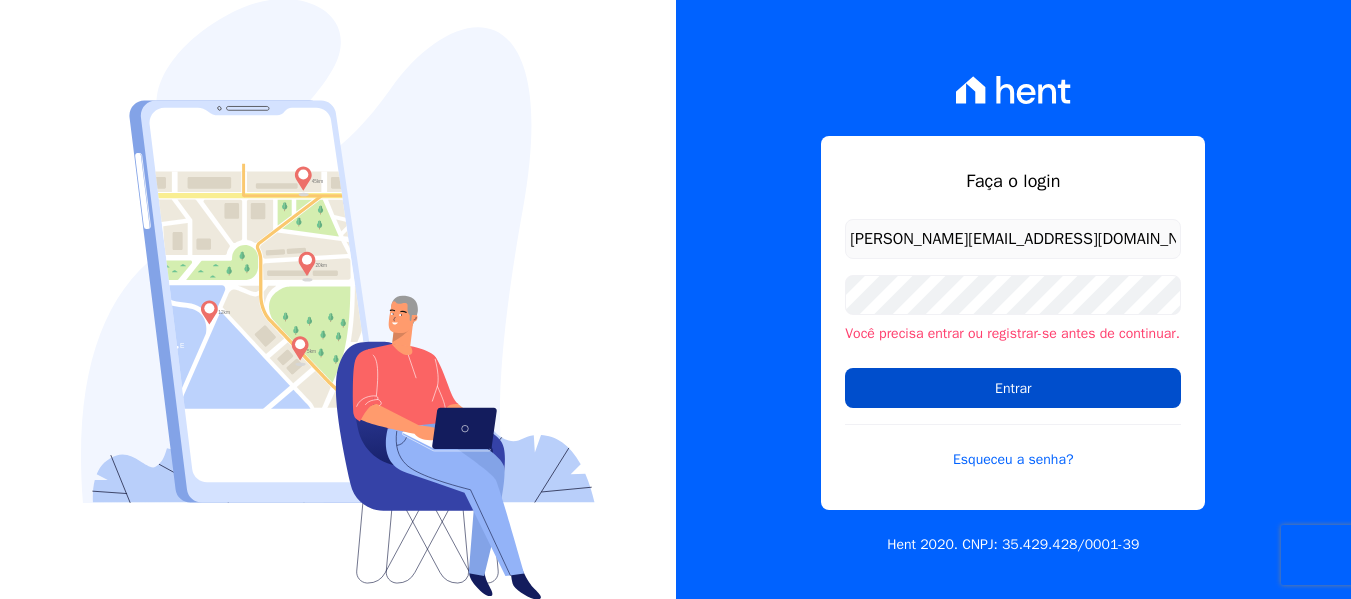 click on "Entrar" at bounding box center (1013, 388) 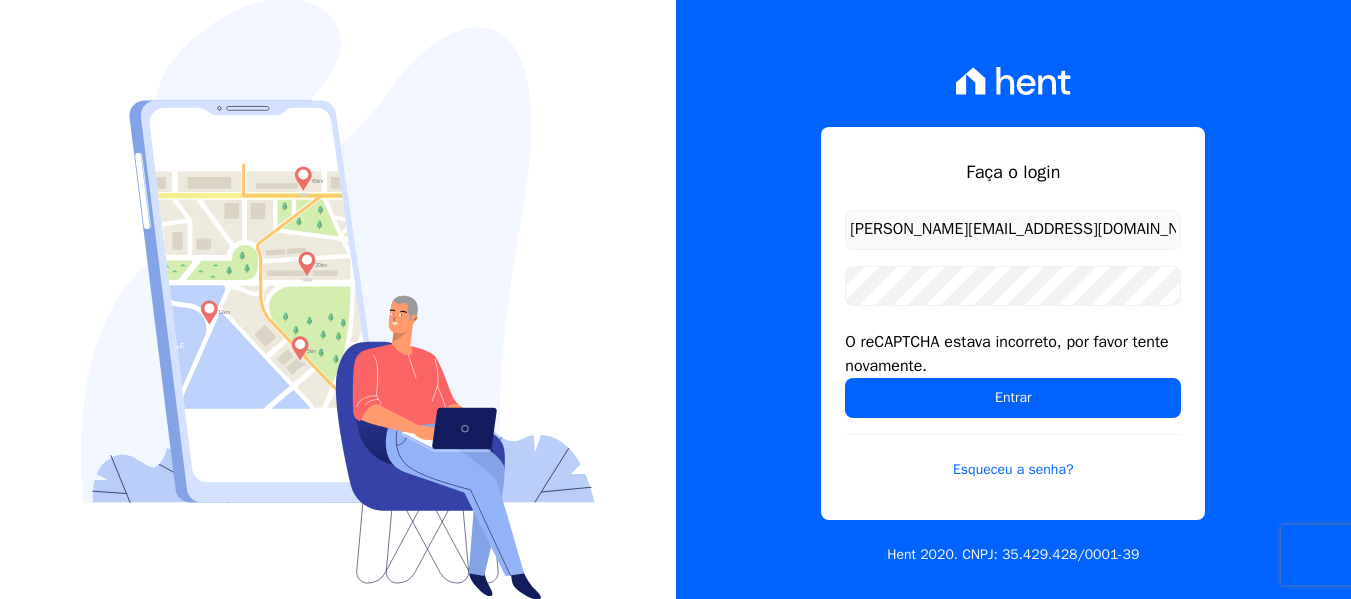 scroll, scrollTop: 0, scrollLeft: 0, axis: both 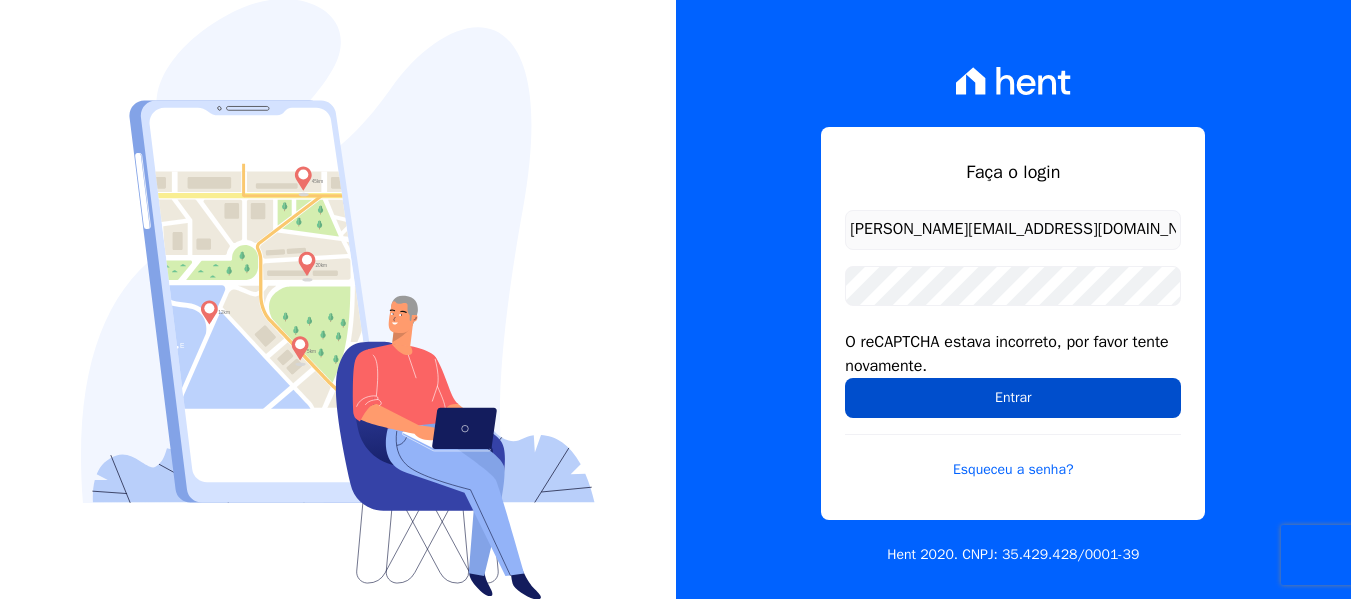 click on "Entrar" at bounding box center [1013, 398] 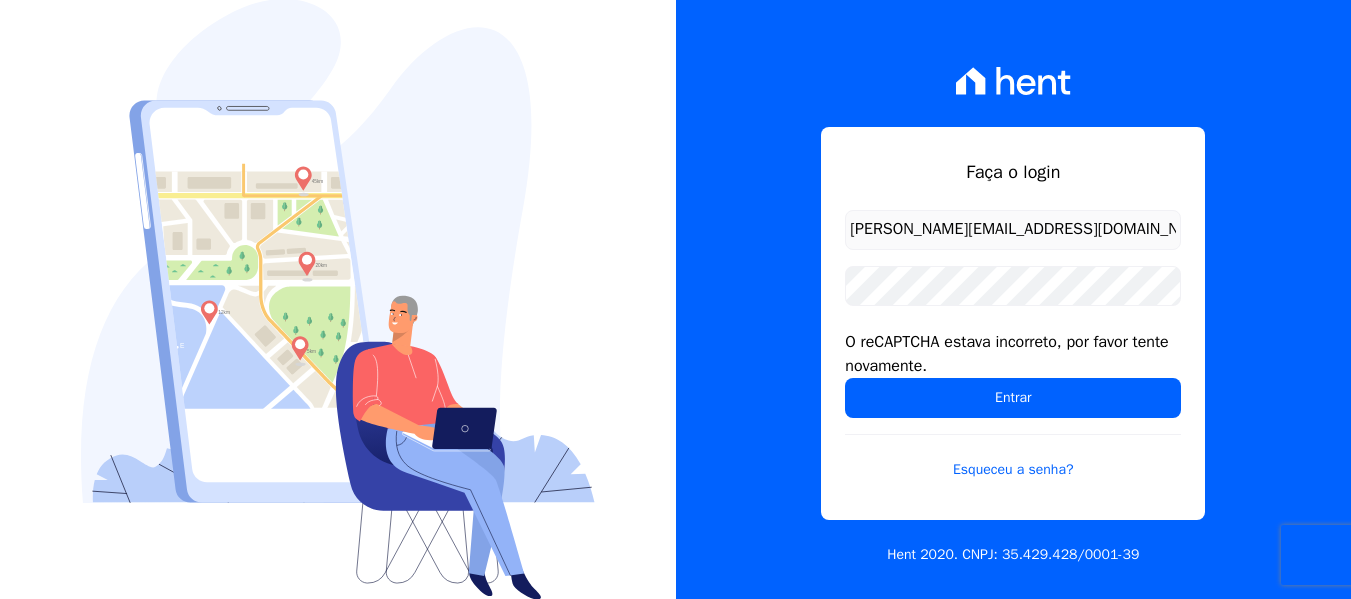scroll, scrollTop: 0, scrollLeft: 0, axis: both 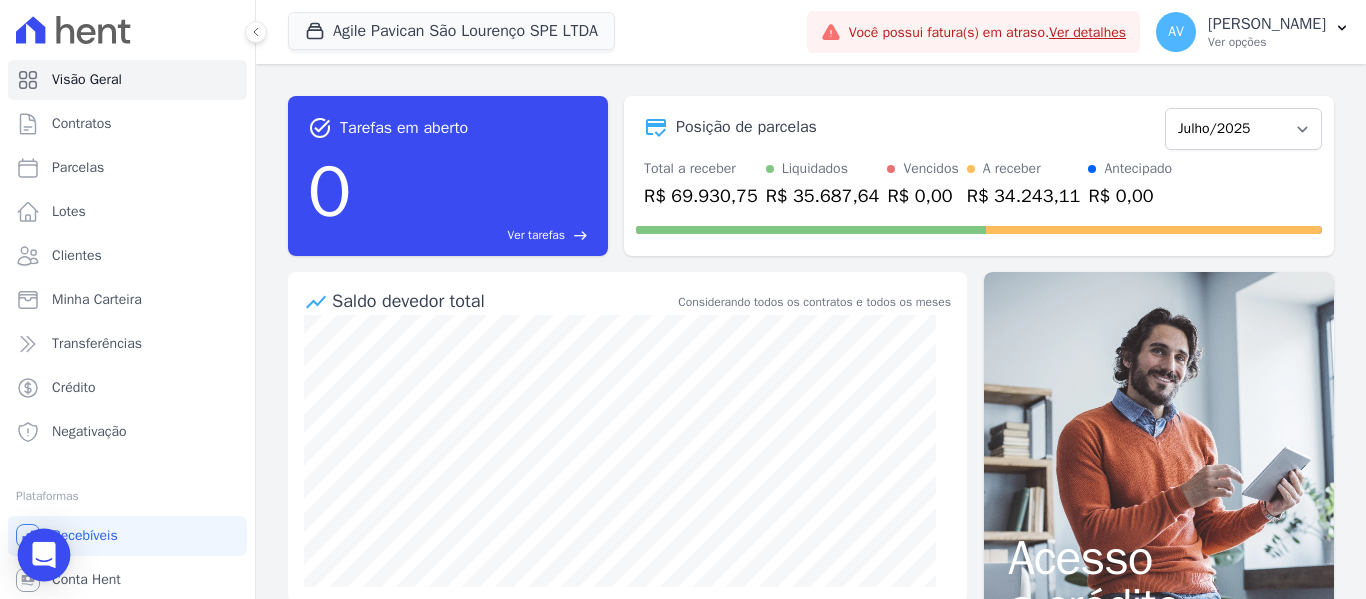 click at bounding box center (44, 555) 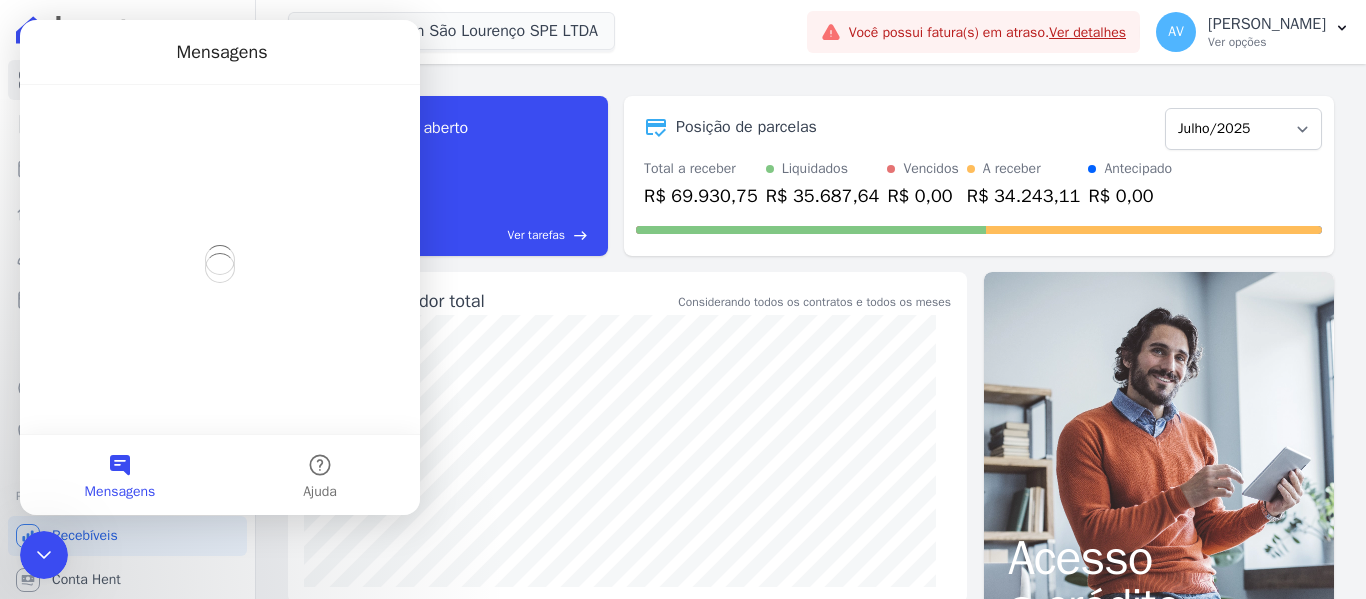 scroll, scrollTop: 0, scrollLeft: 0, axis: both 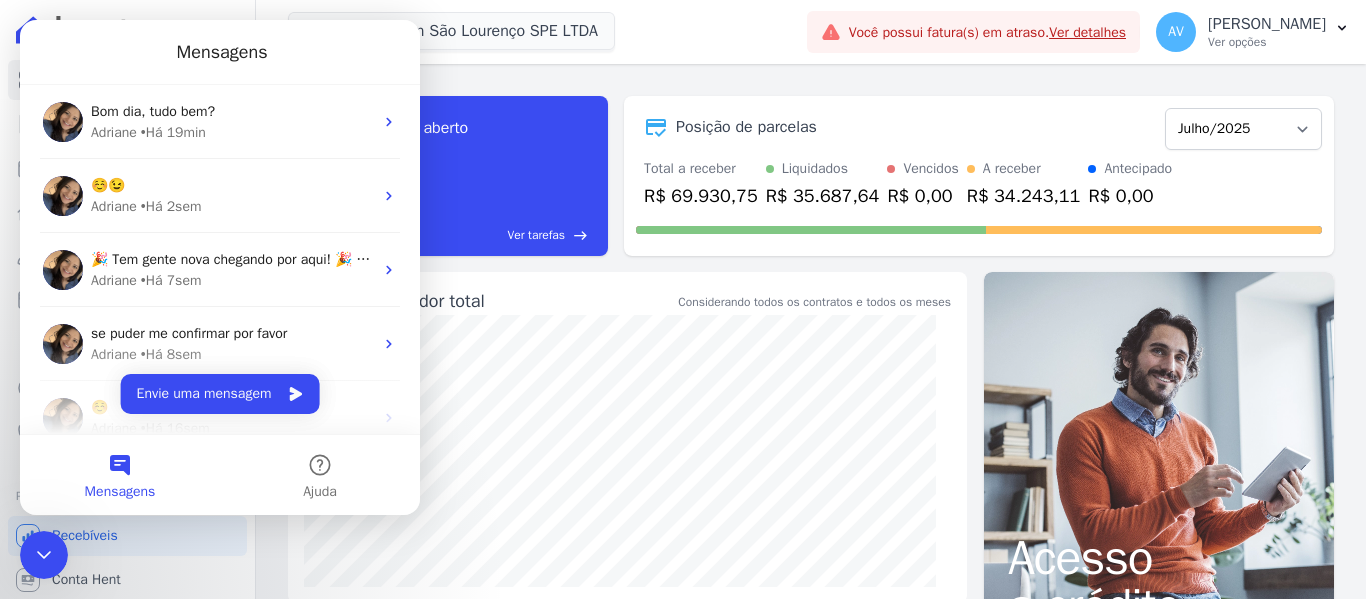 click at bounding box center [44, 555] 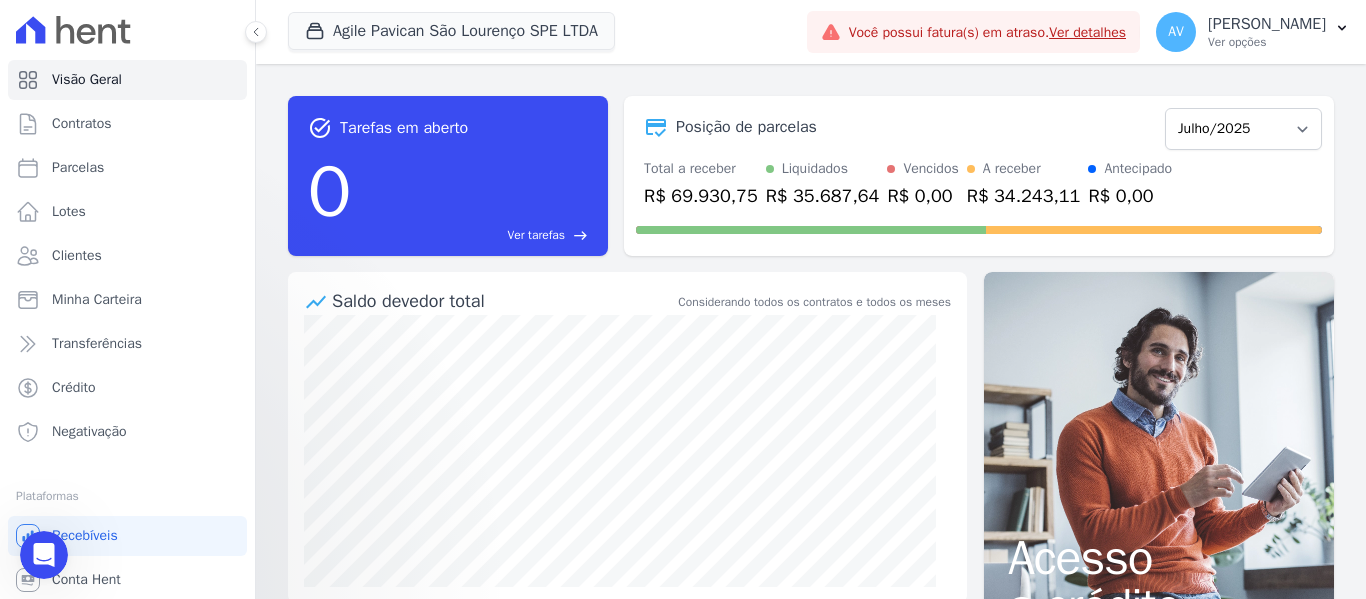 scroll, scrollTop: 0, scrollLeft: 0, axis: both 